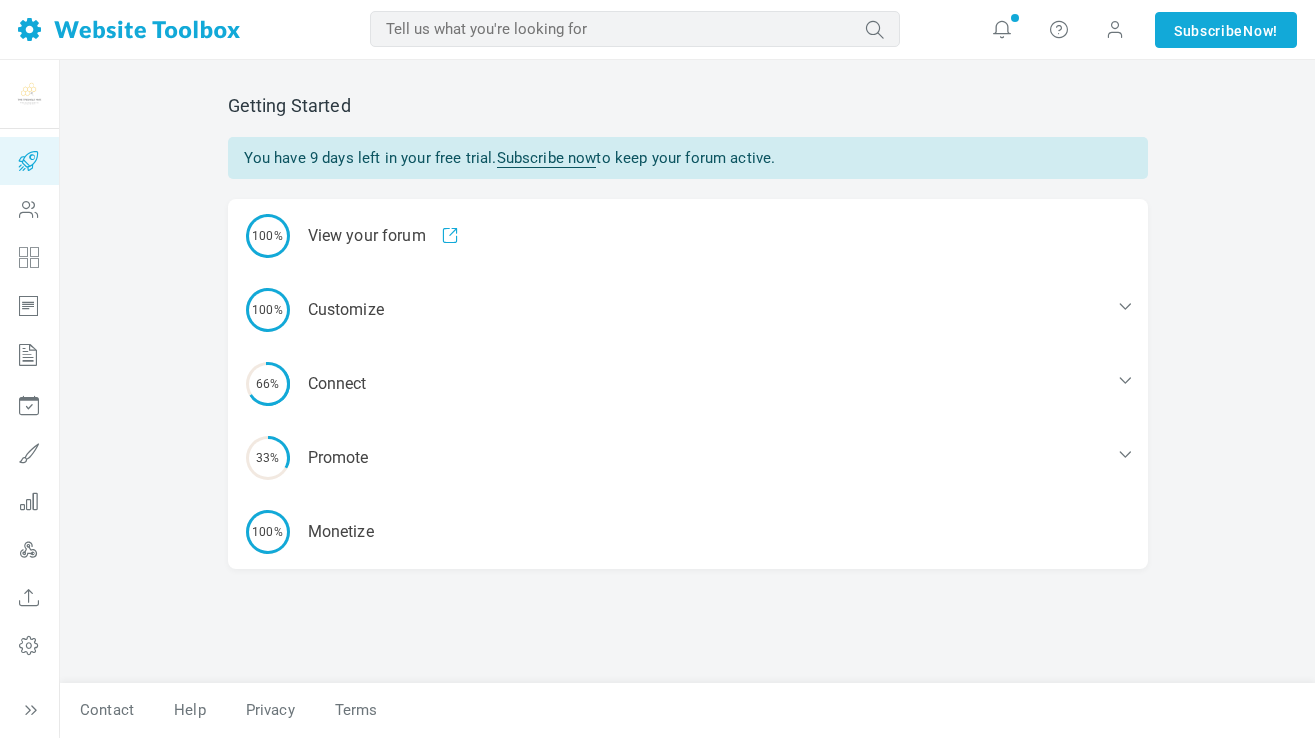 scroll, scrollTop: 0, scrollLeft: 0, axis: both 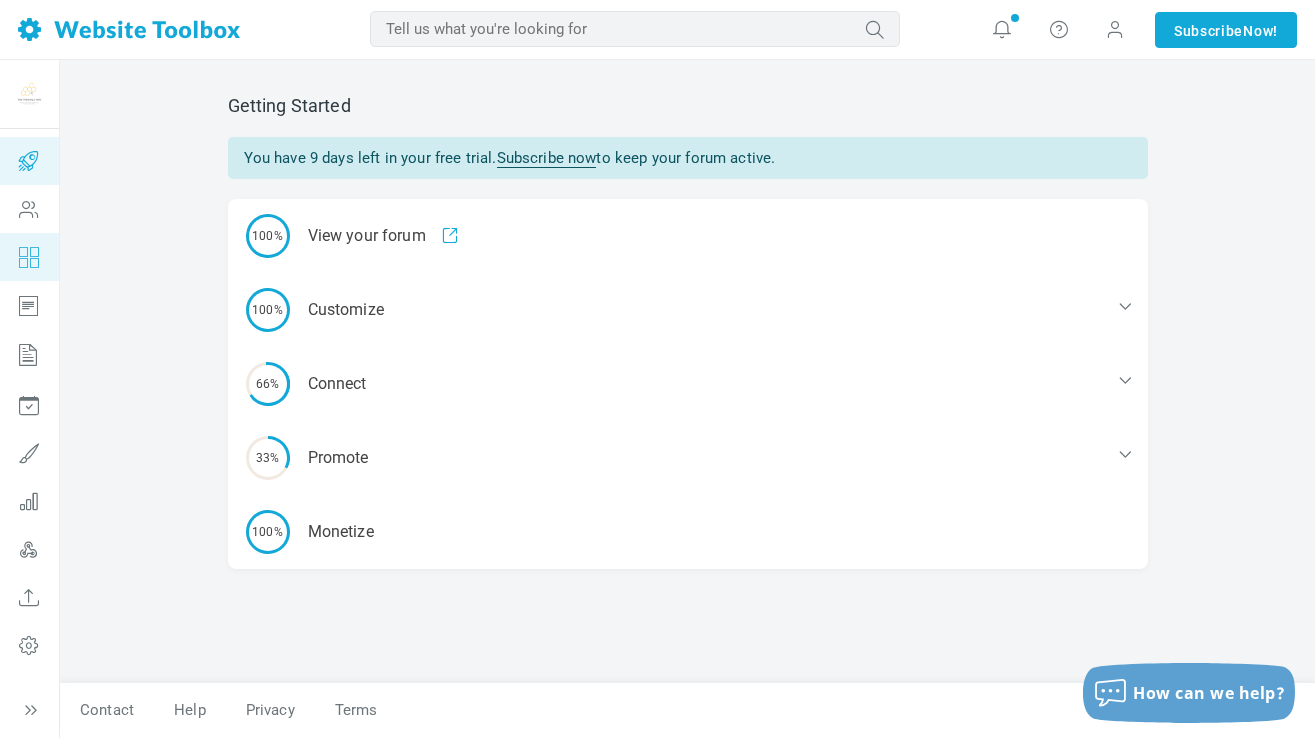 click at bounding box center (29, 257) 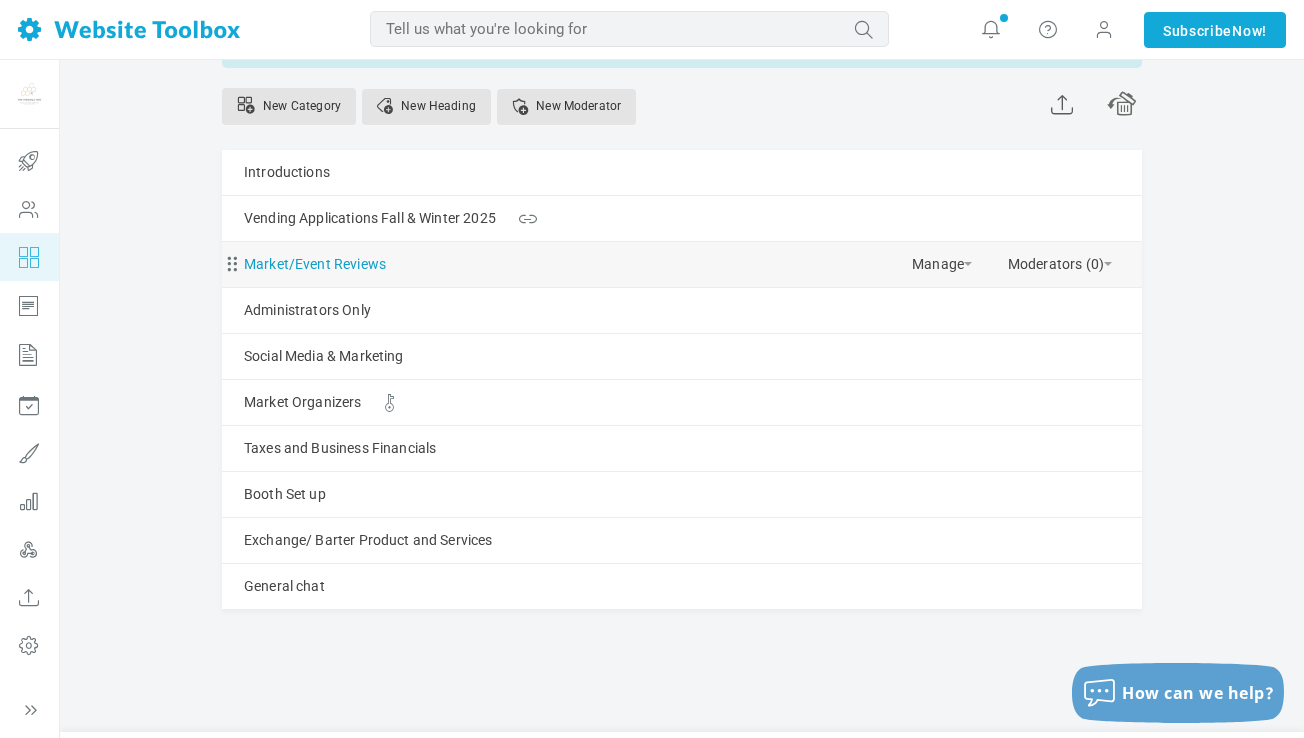 scroll, scrollTop: 133, scrollLeft: 0, axis: vertical 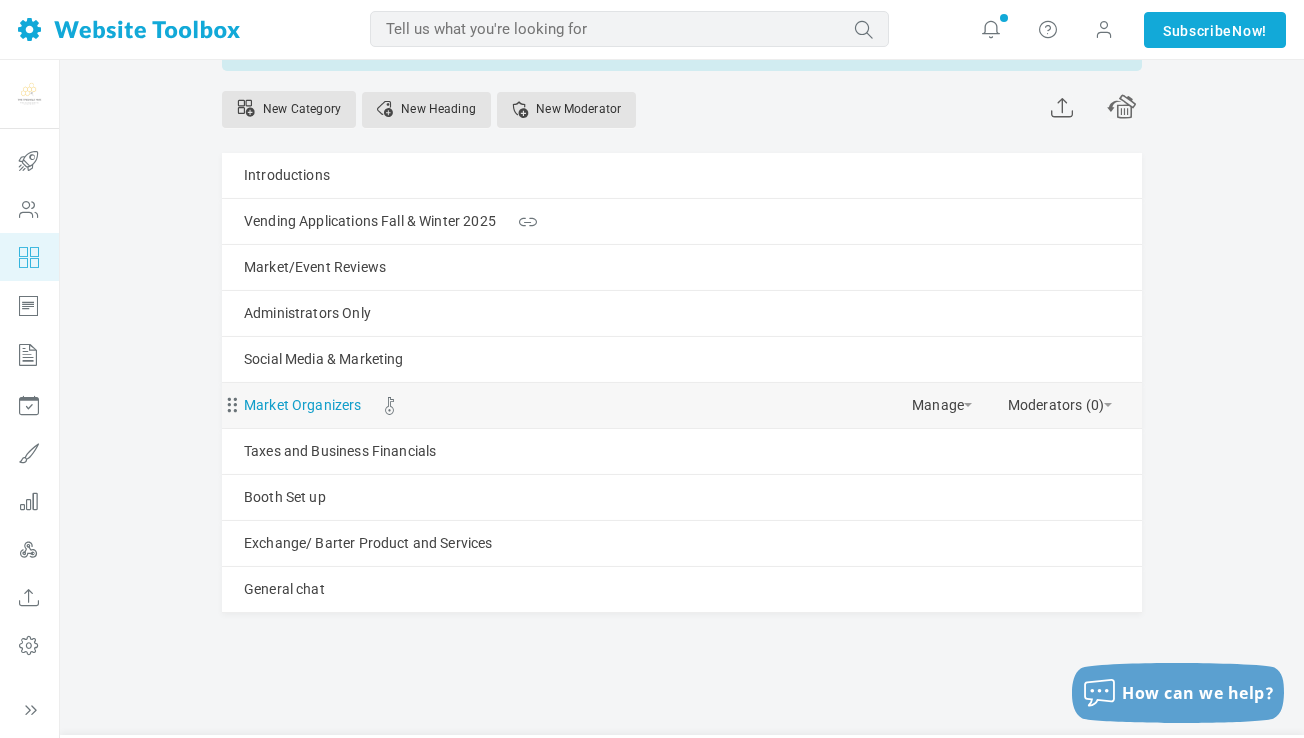 click on "Market Organizers" at bounding box center [303, 405] 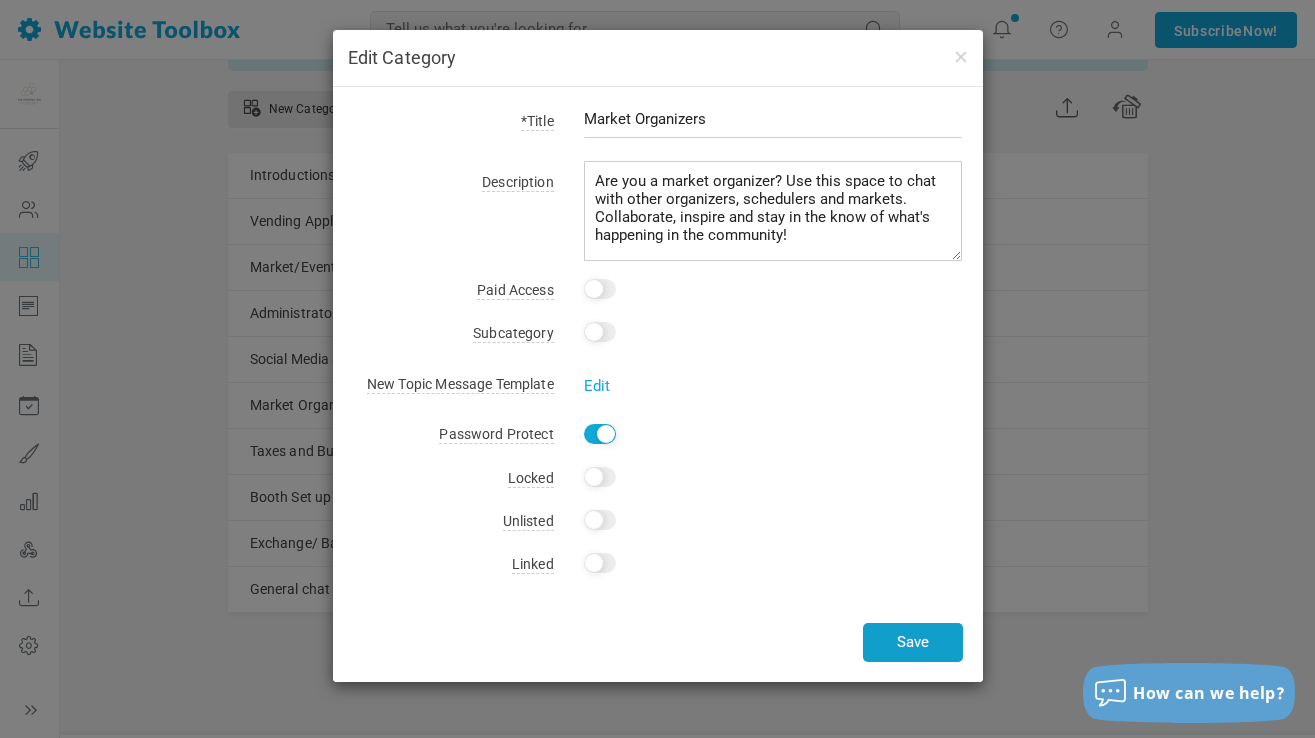 click on "Save" at bounding box center [913, 642] 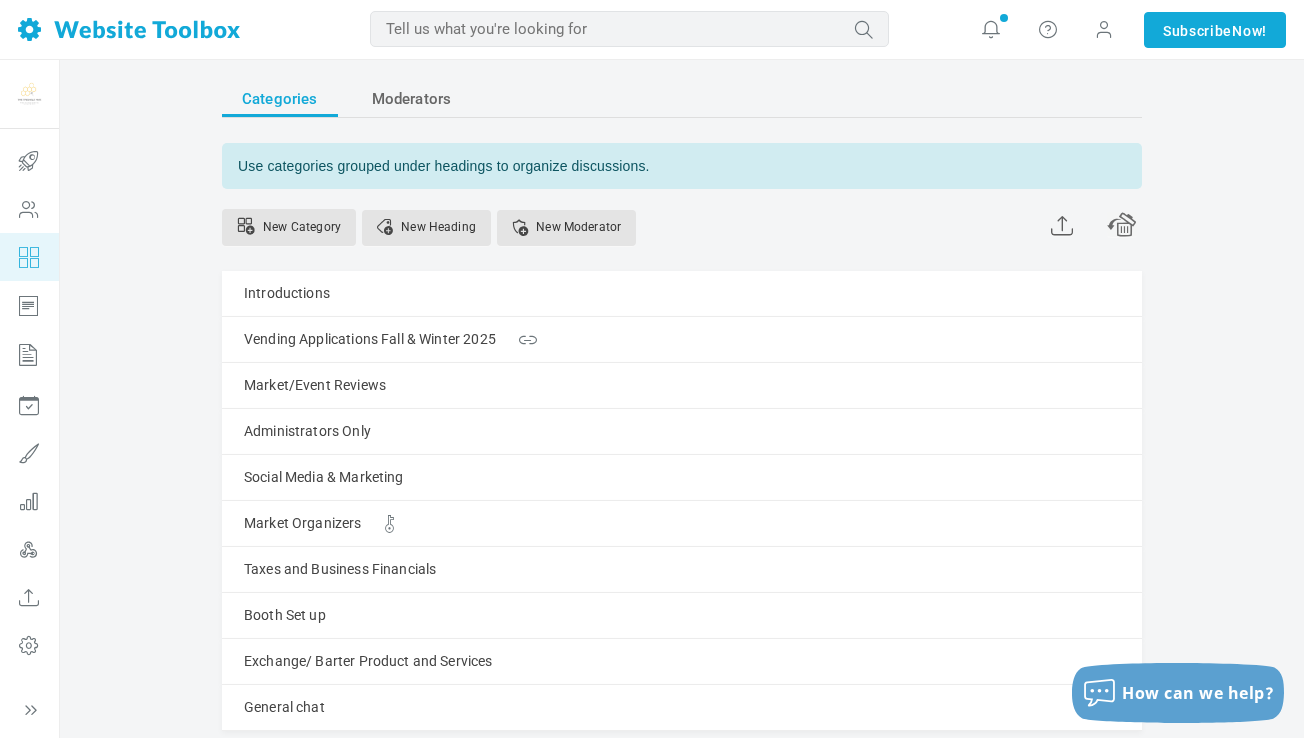 scroll, scrollTop: 0, scrollLeft: 0, axis: both 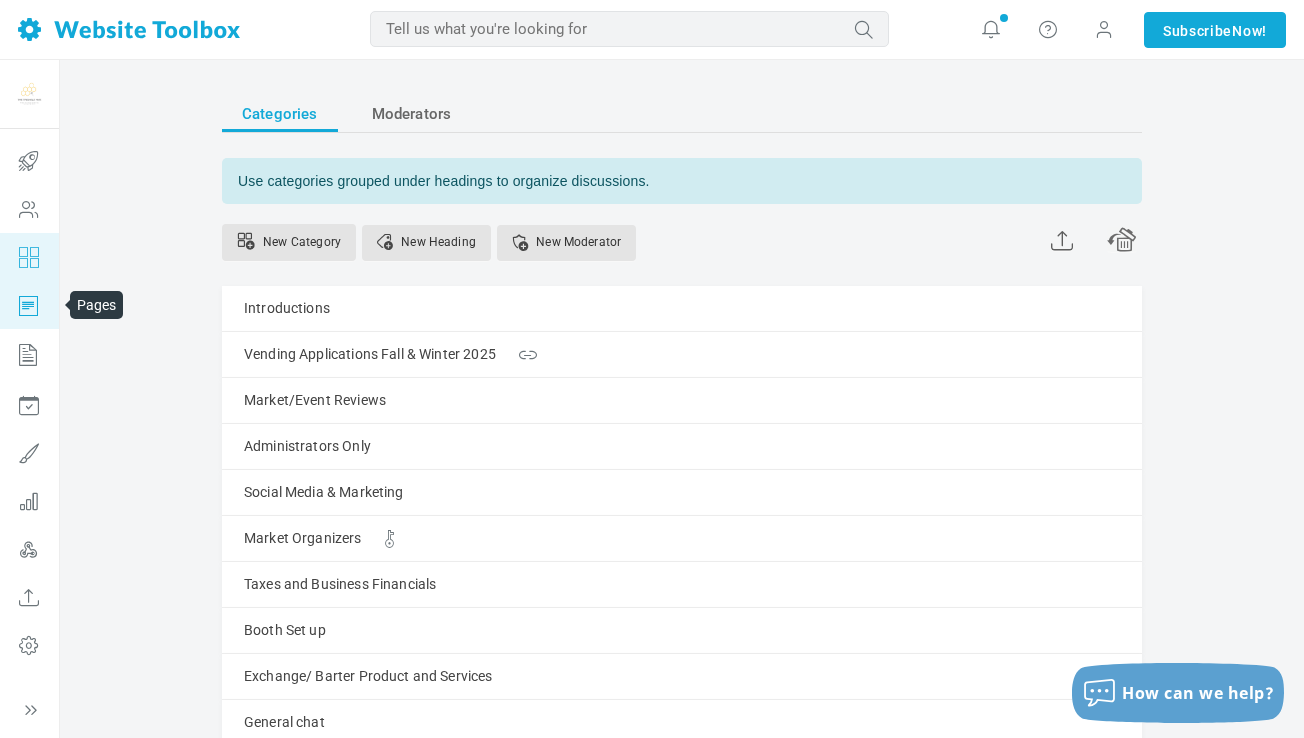 click at bounding box center (29, 305) 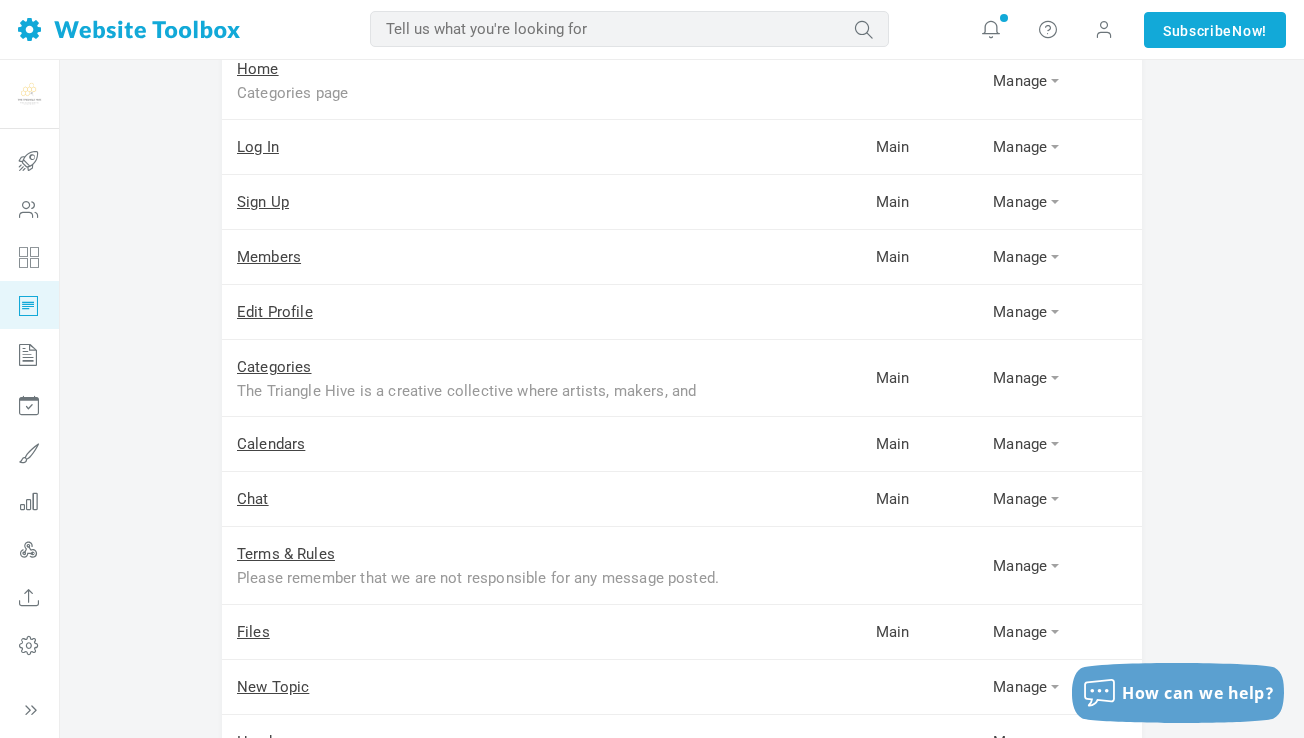 scroll, scrollTop: 235, scrollLeft: 0, axis: vertical 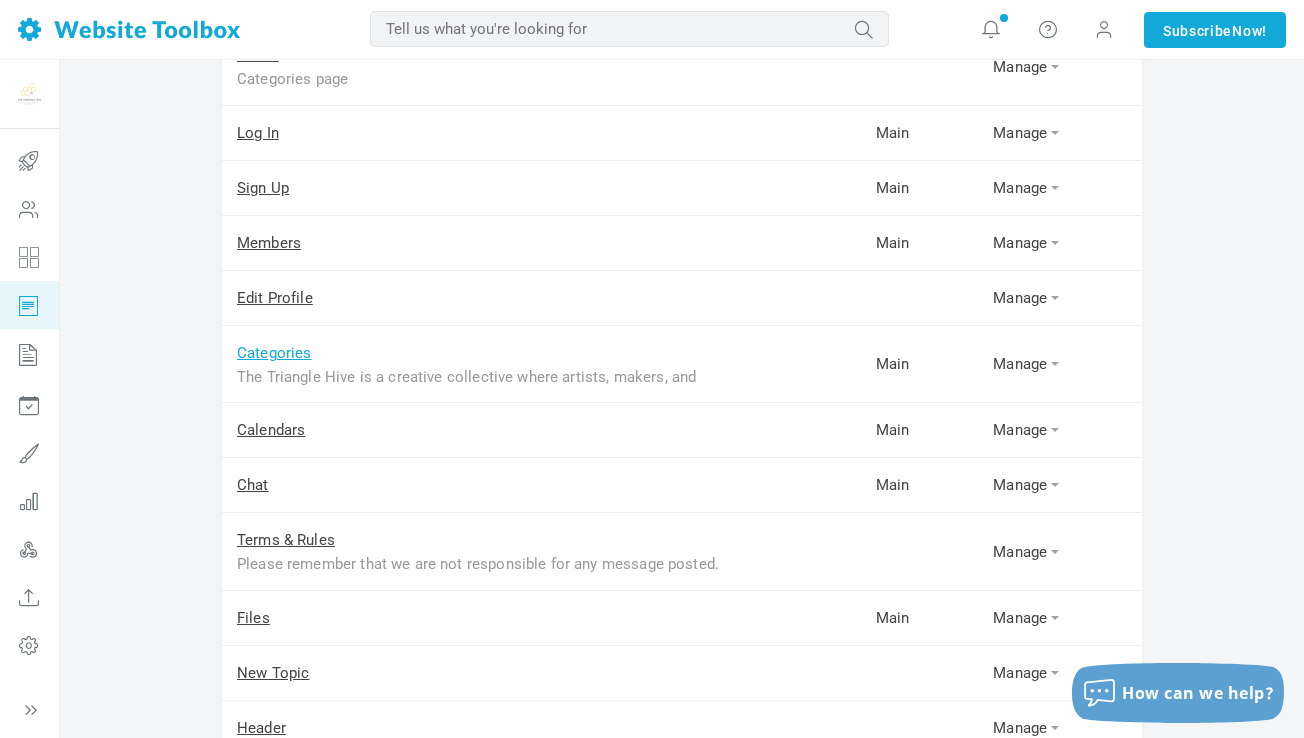 click on "Categories" at bounding box center (274, 353) 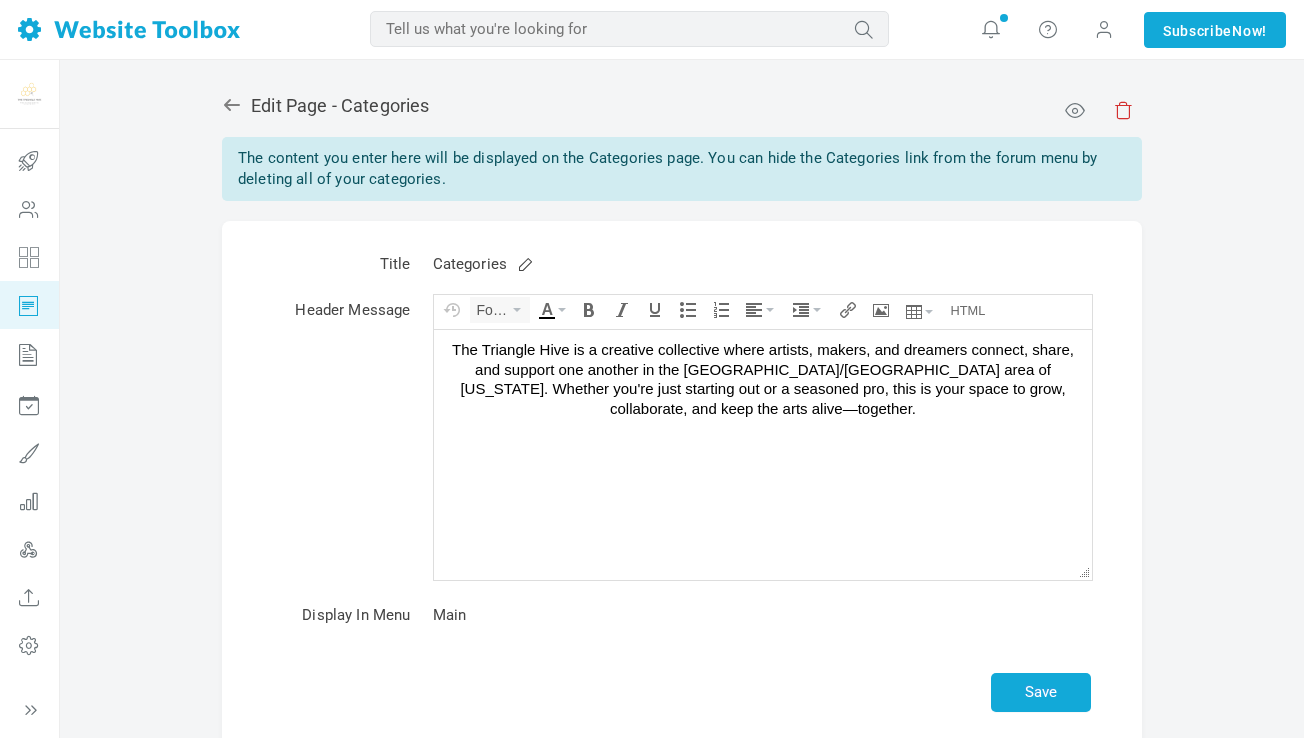 scroll, scrollTop: 0, scrollLeft: 0, axis: both 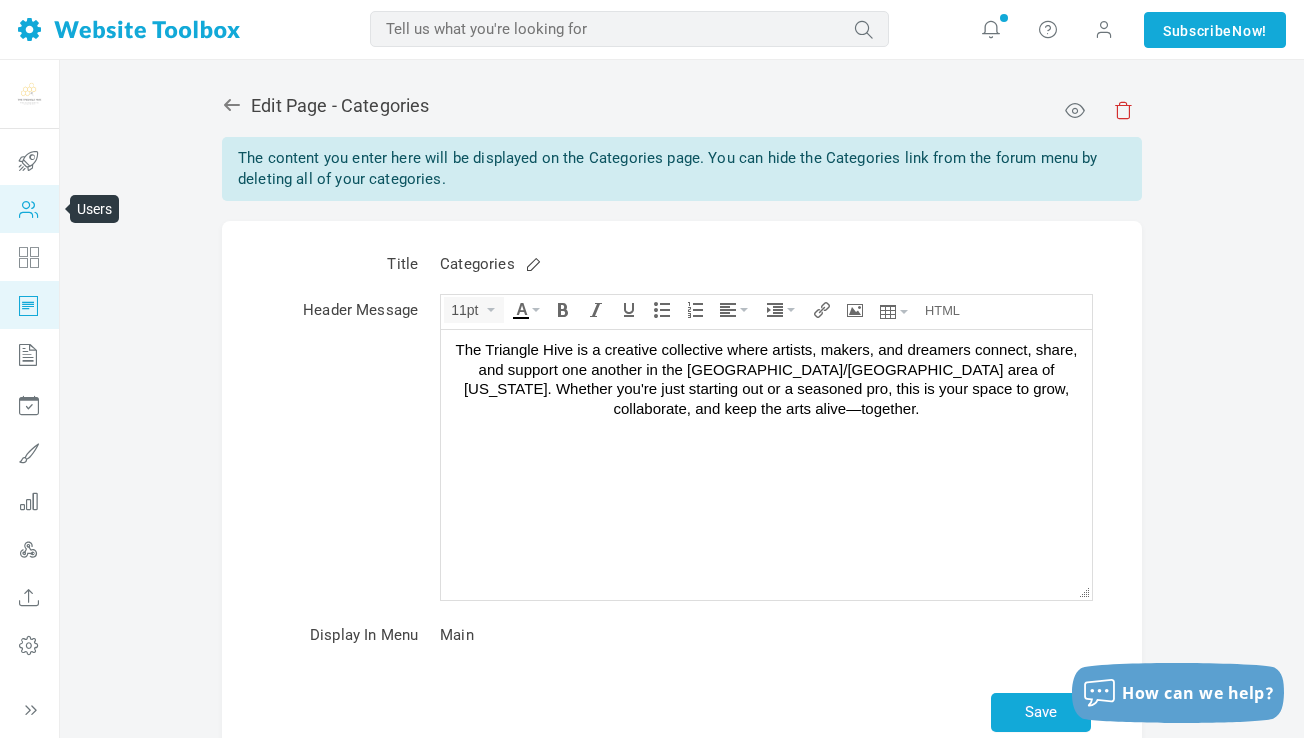 click at bounding box center [29, 209] 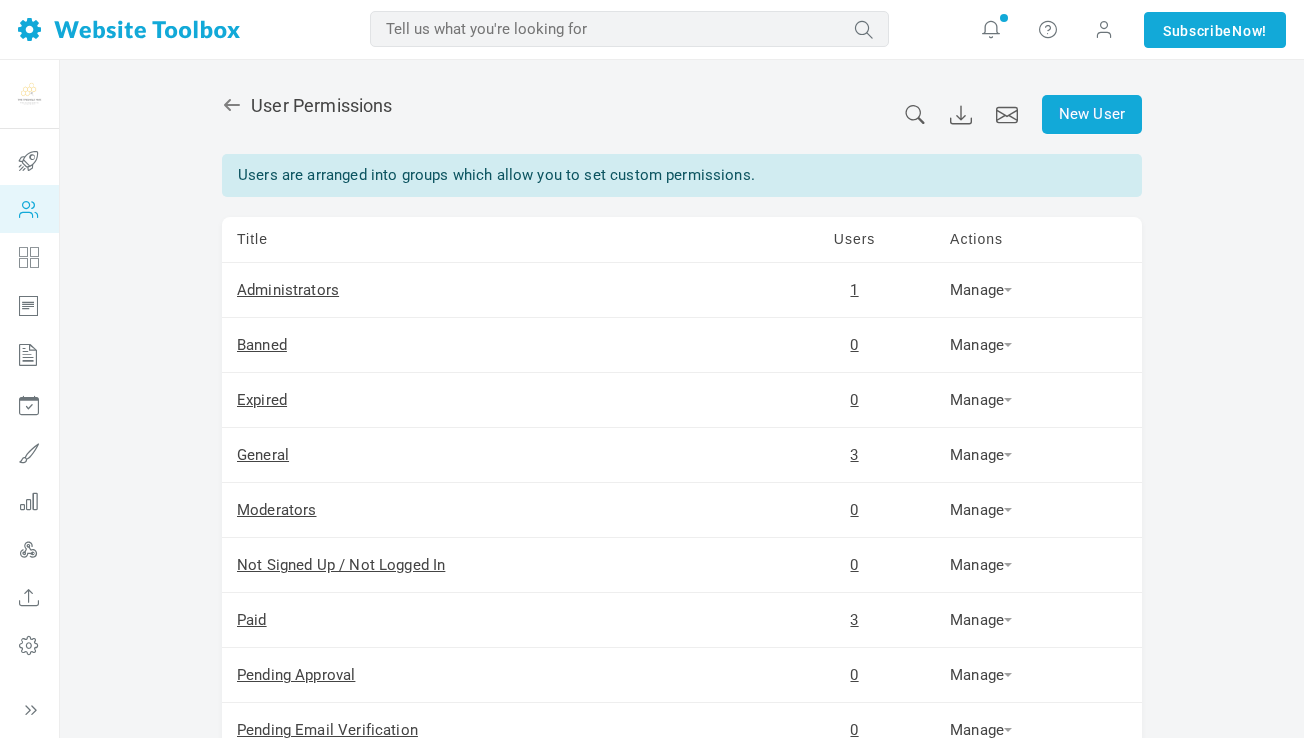 scroll, scrollTop: 0, scrollLeft: 0, axis: both 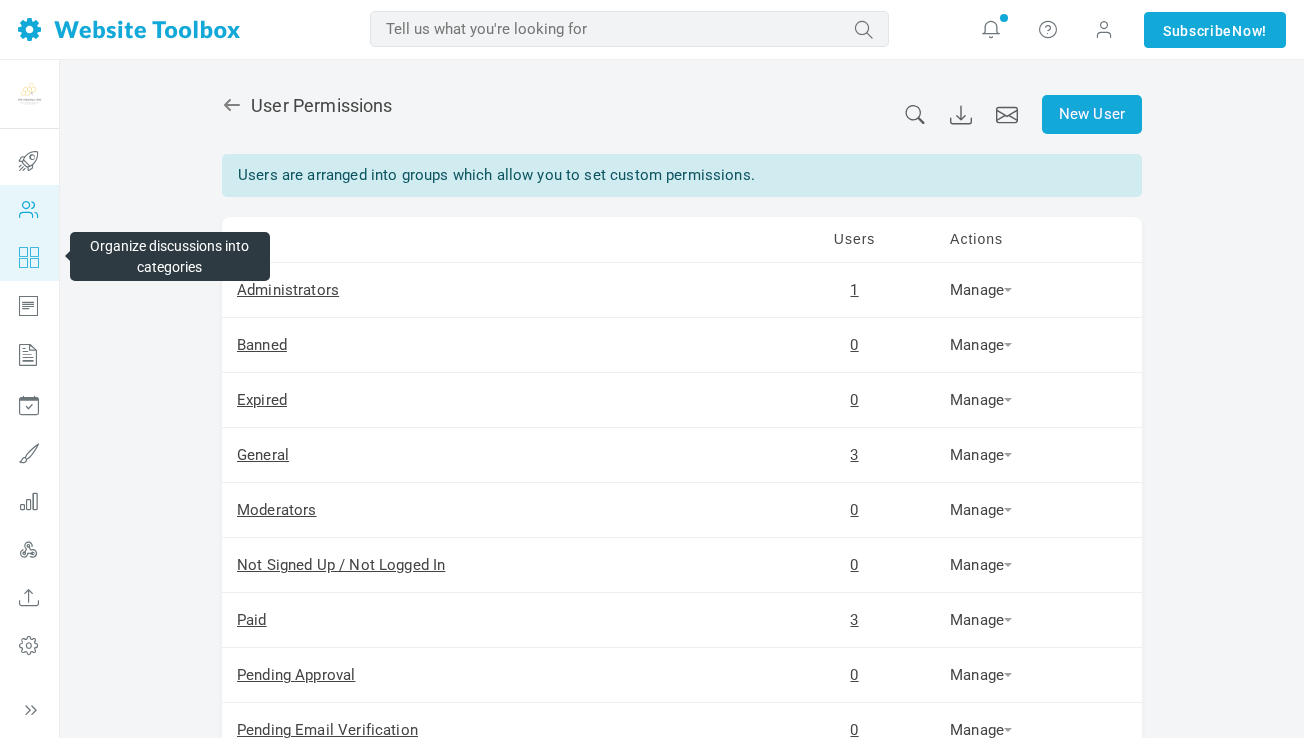 click at bounding box center (29, 257) 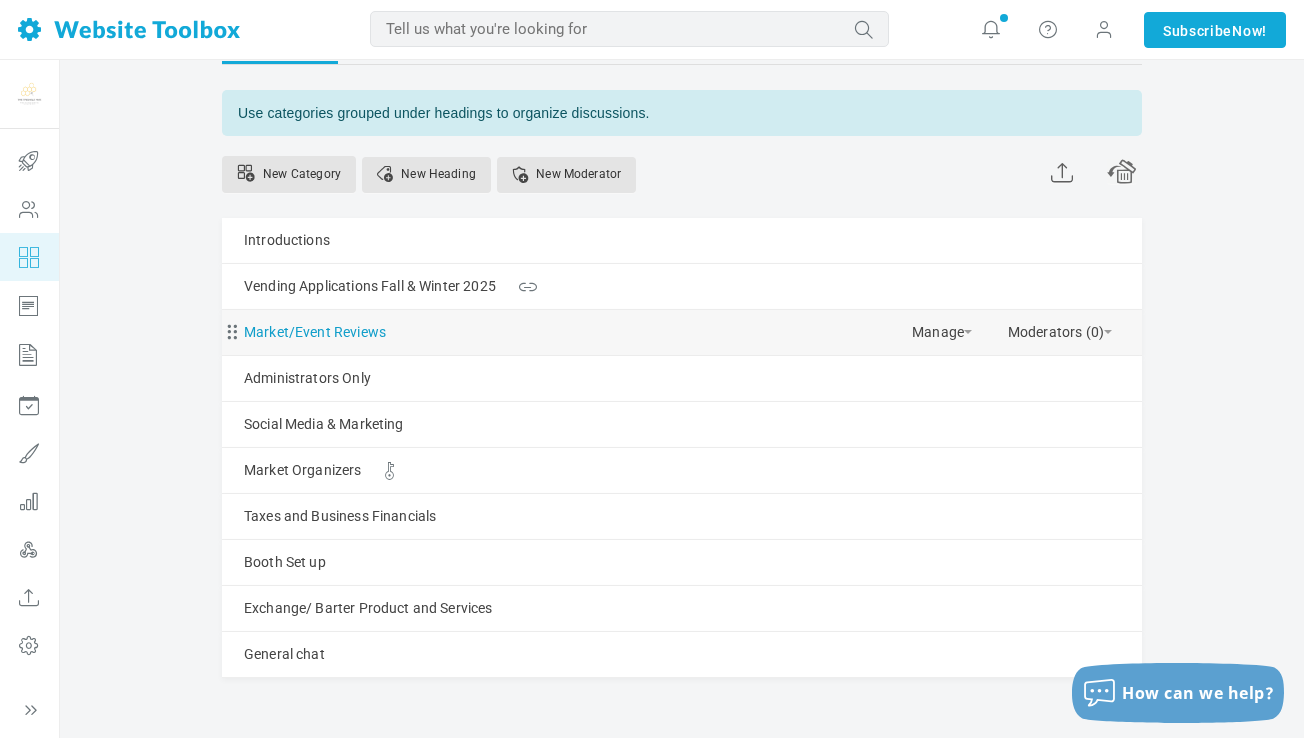 scroll, scrollTop: 63, scrollLeft: 0, axis: vertical 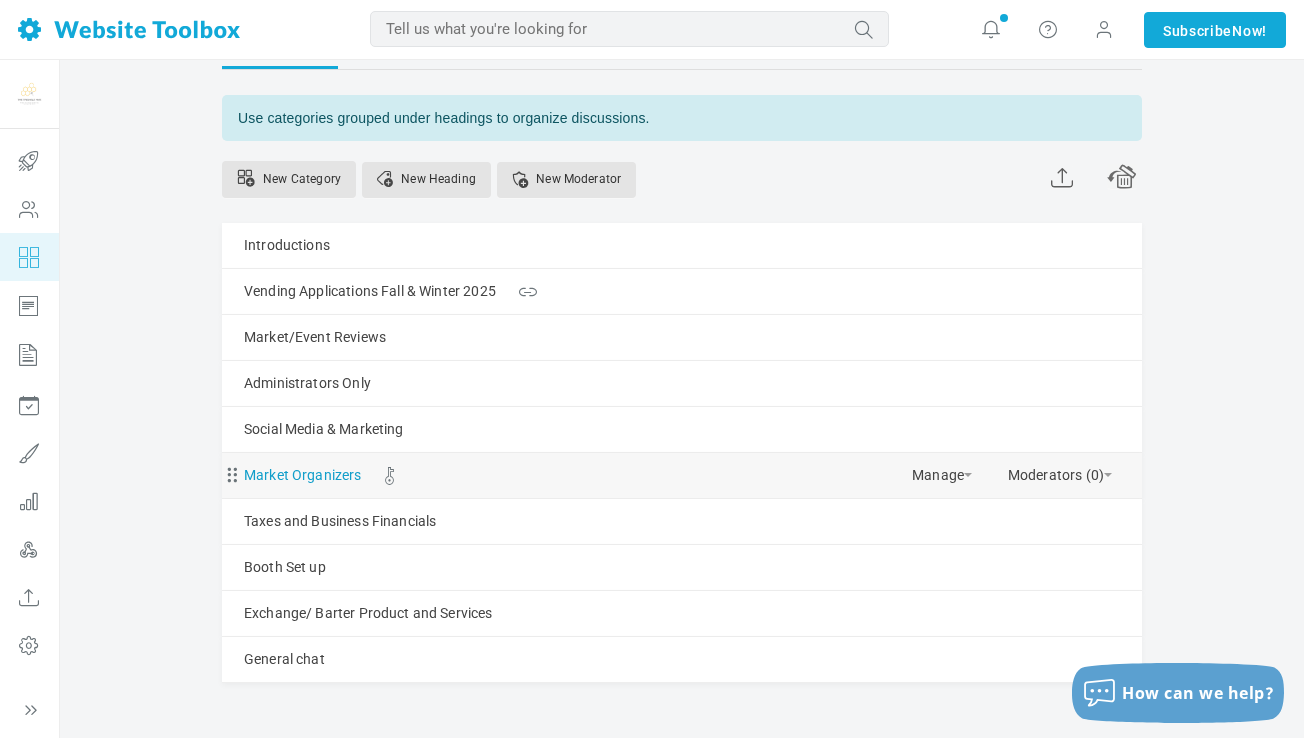 click on "Market Organizers" at bounding box center (303, 475) 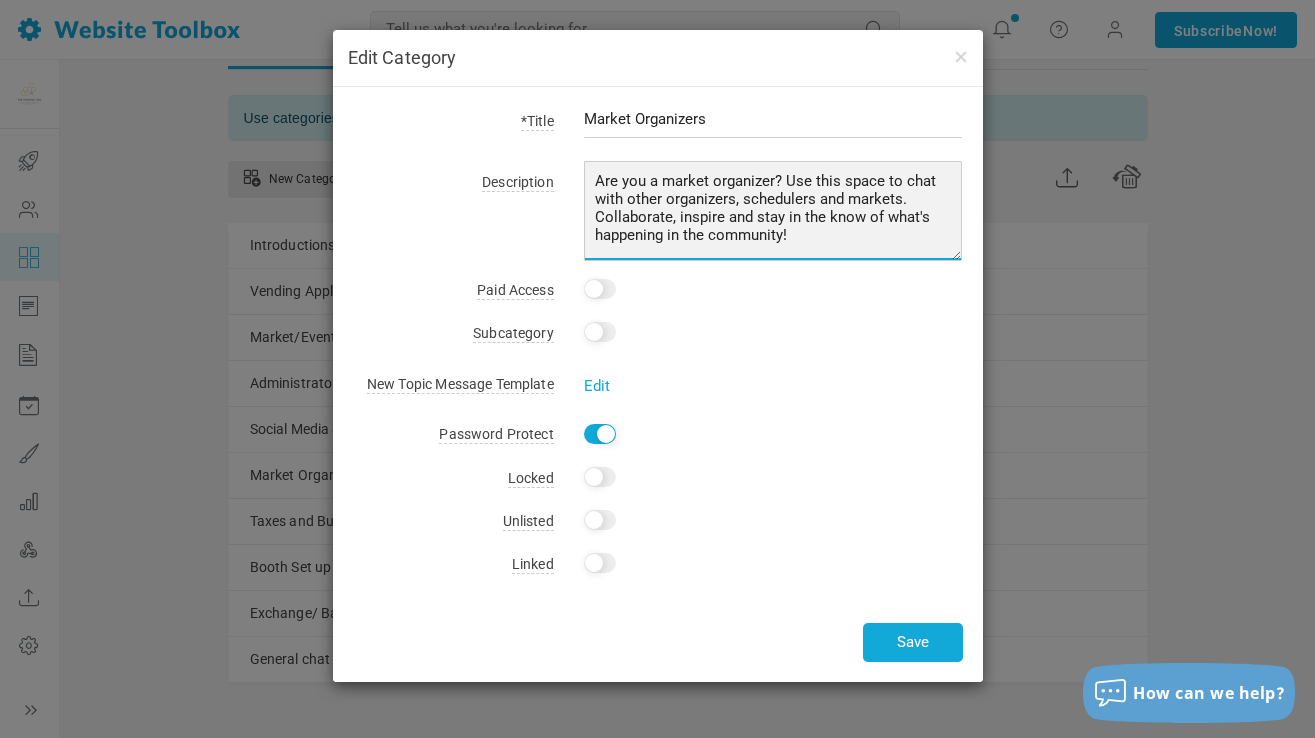 drag, startPoint x: 822, startPoint y: 235, endPoint x: 521, endPoint y: 110, distance: 325.9233 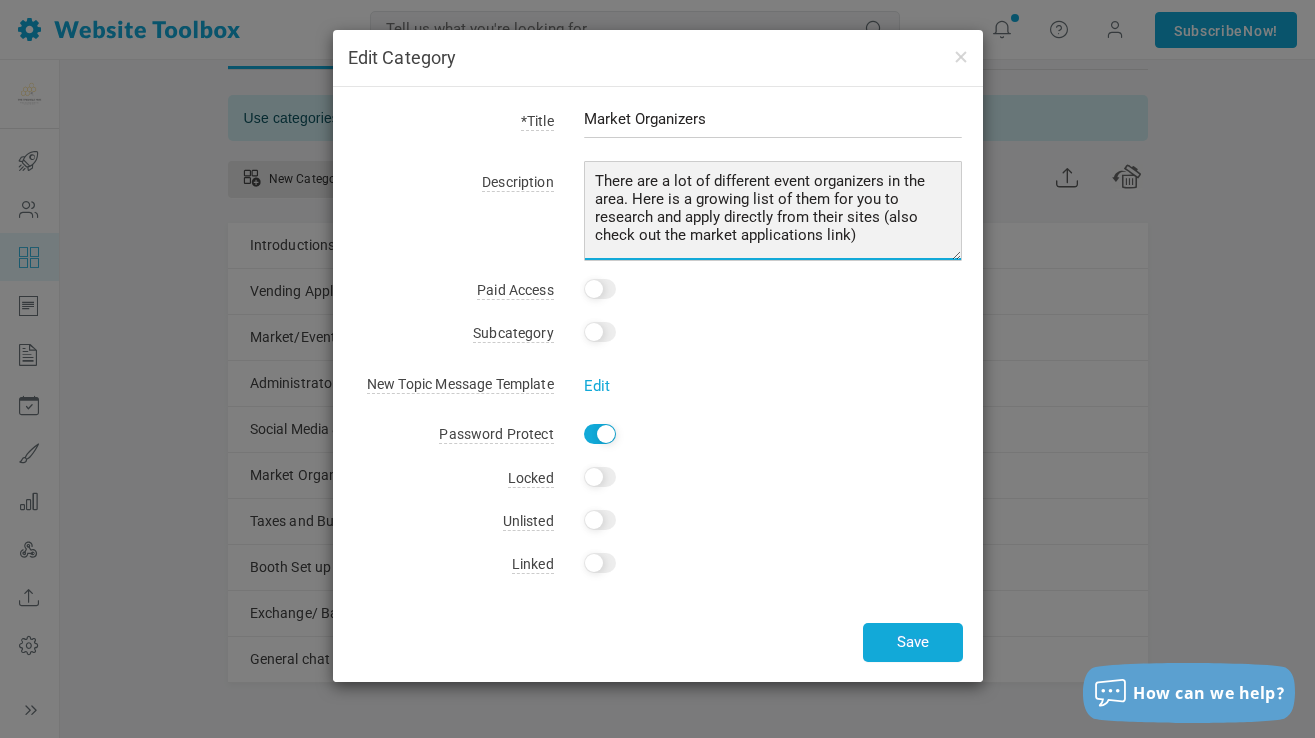 type on "There are a lot of different event organizers in the area. Here is a growing list of them for you to research and apply directly from their sites (also check out the market applications link)" 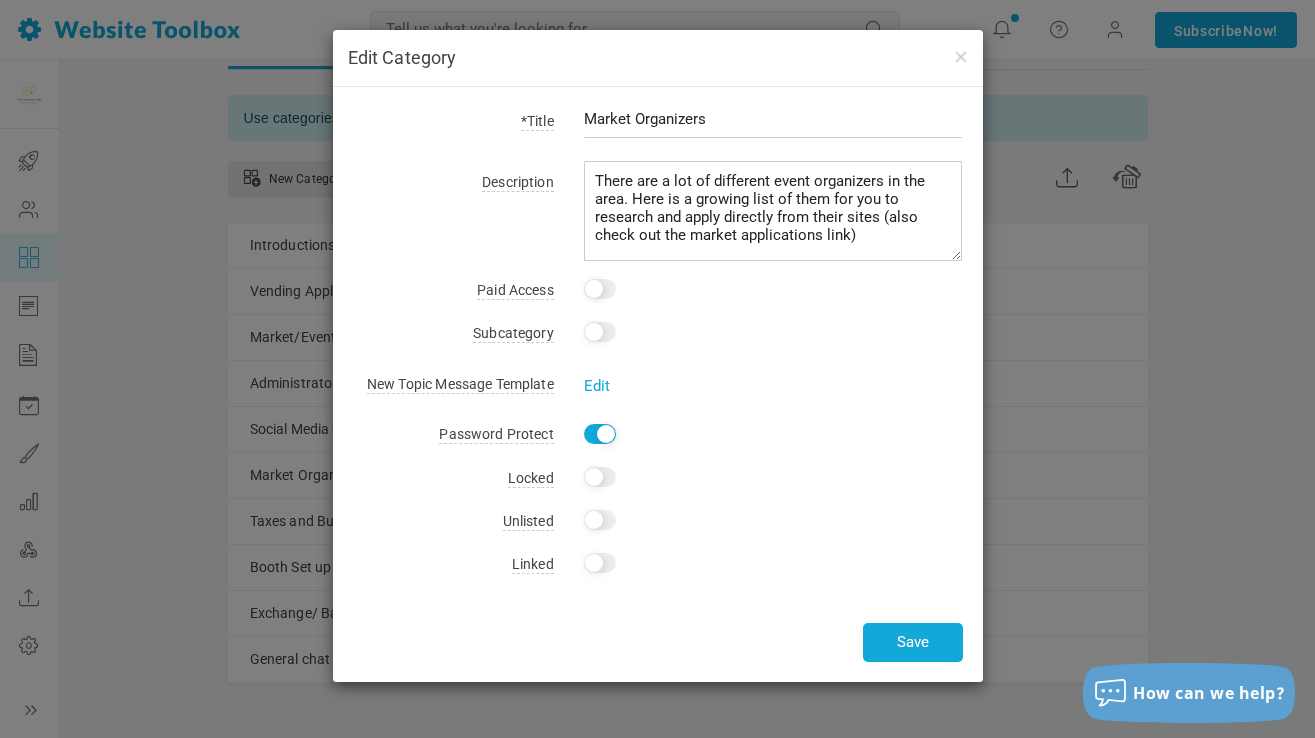 click on "*Title
Market Organizers
Description
Are you a market organizer? Use this space to chat with other organizers, schedulers and markets. Collaborate, inspire and stay in the know of what's happening in the community!
Paid Access
Subcategory
This is a subcategory of:
No Category
Introductions
Vending Applications Fall & Winter 2025
Market/Event Reviews
Administrators Only
Social Media & Marketing
Taxes and Business Financials
Booth Set up
Exchange/ Barter Product and Services
General chat" at bounding box center [658, 384] 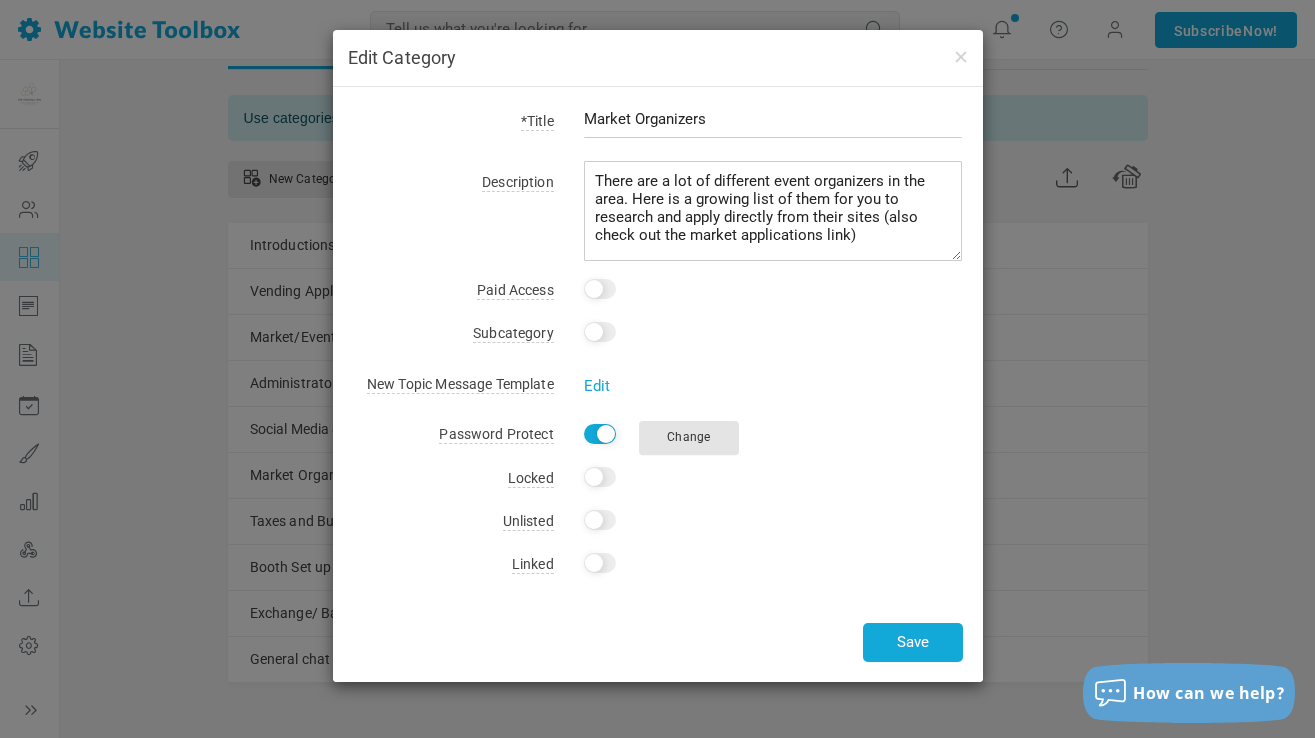 click on "Yes" at bounding box center [600, 434] 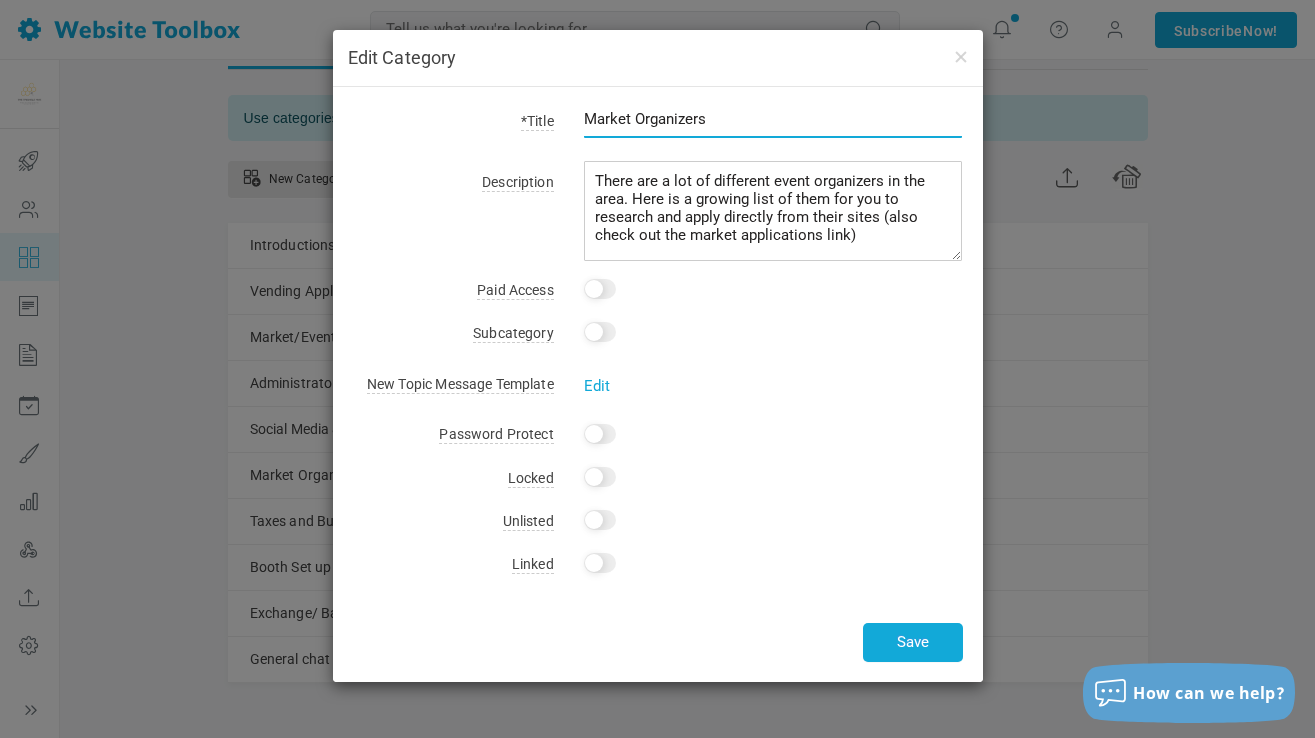 click on "Market Organizers" at bounding box center (773, 119) 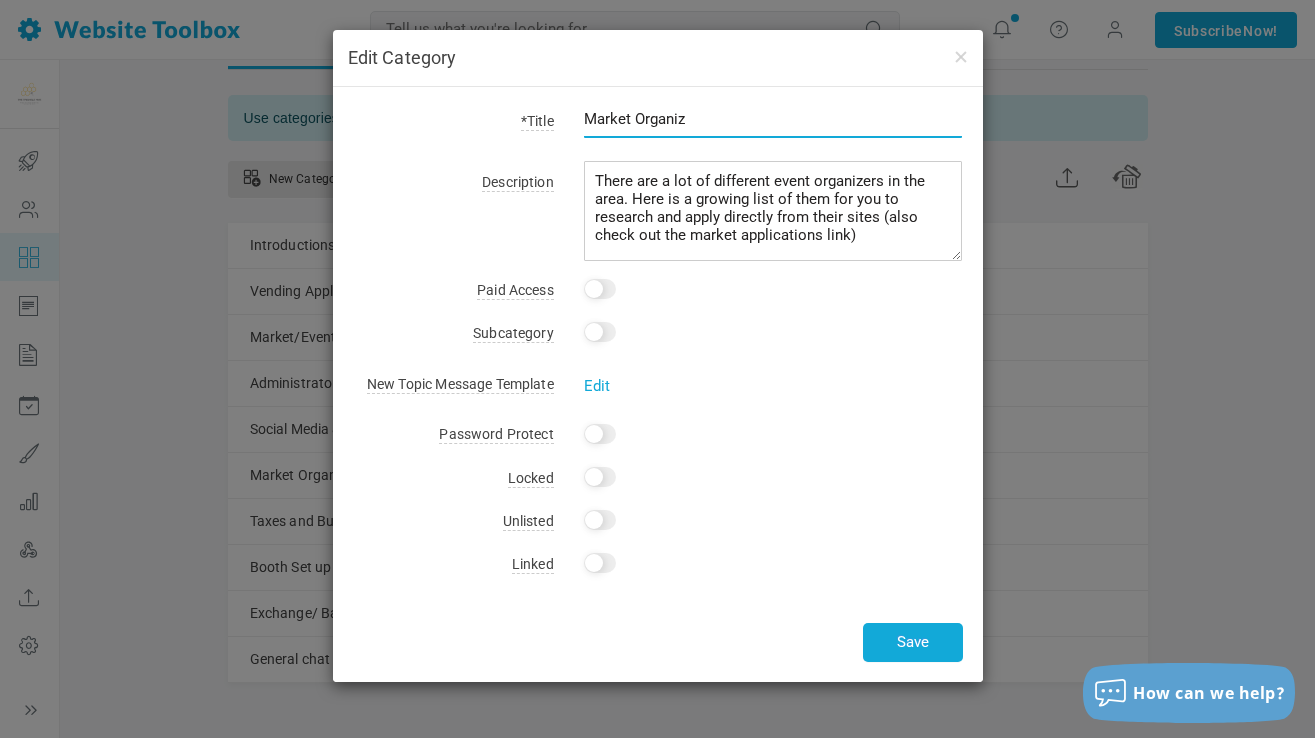 click on "Market Organiz" at bounding box center [773, 119] 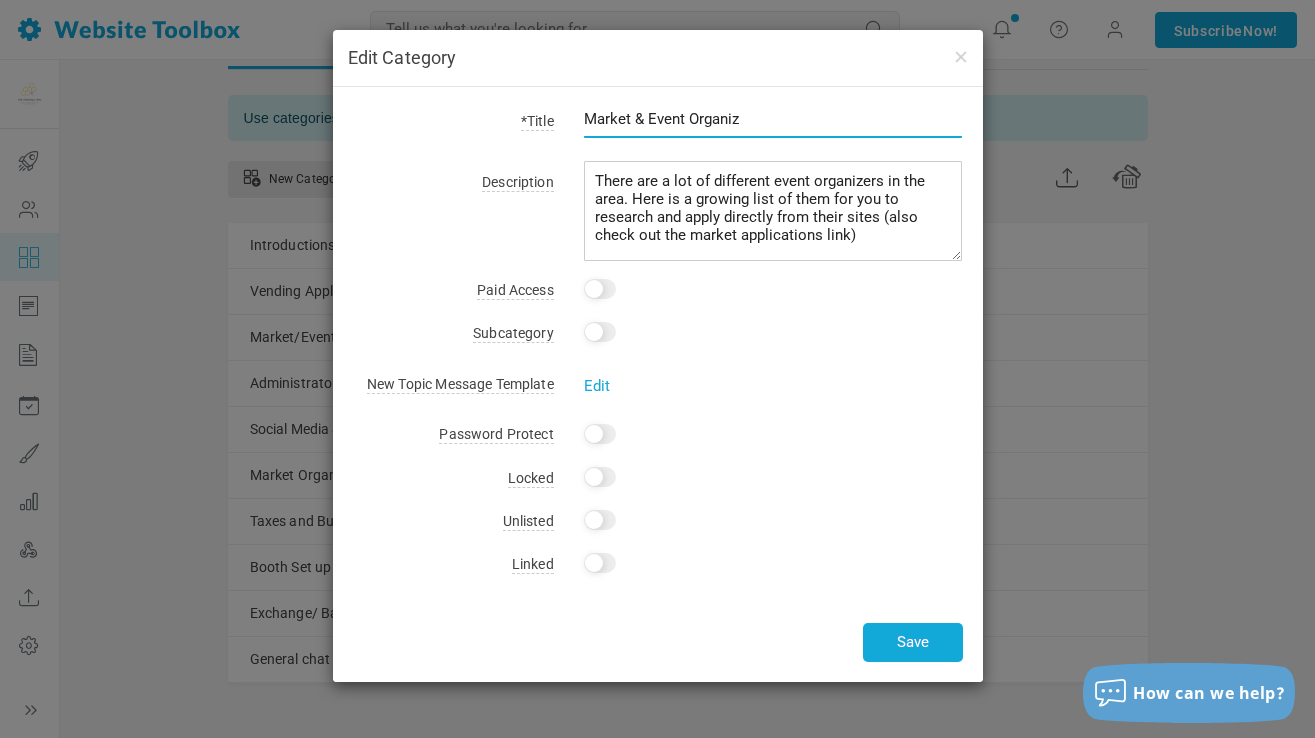 click on "Market & Event Organiz" at bounding box center (773, 119) 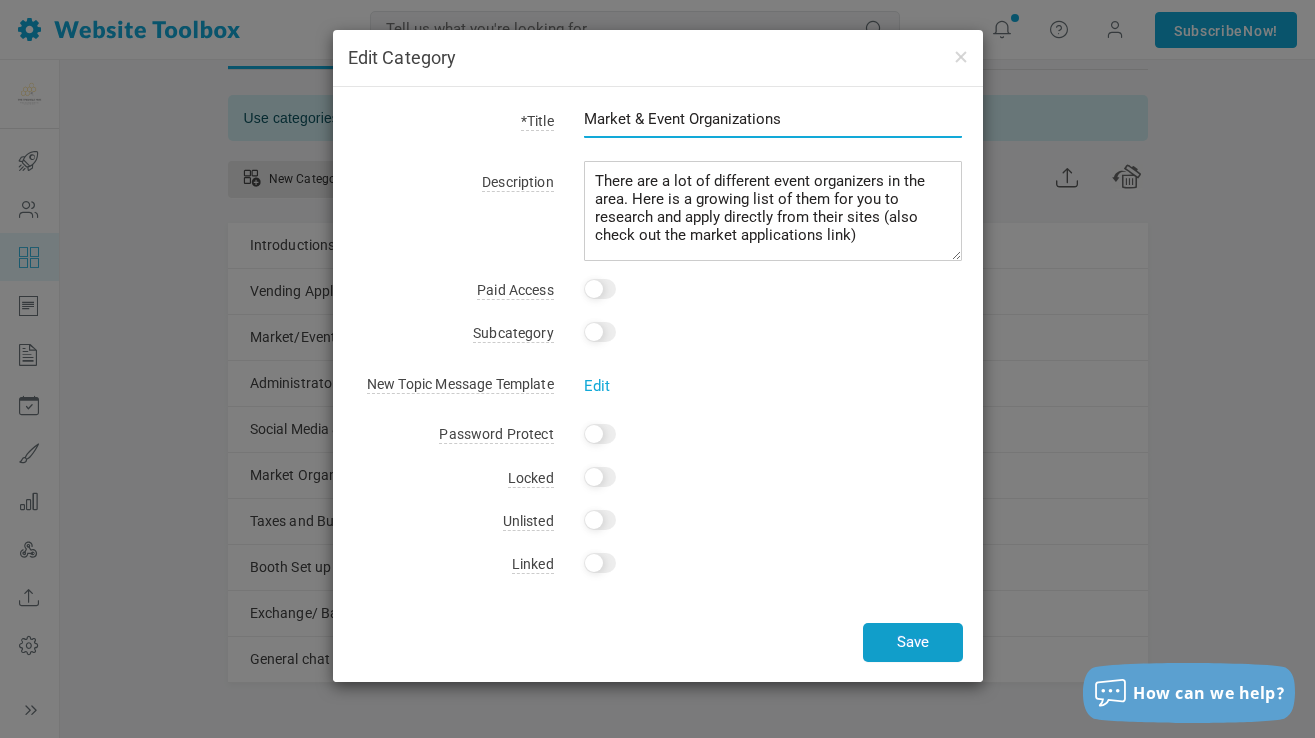 type on "Market & Event Organizations" 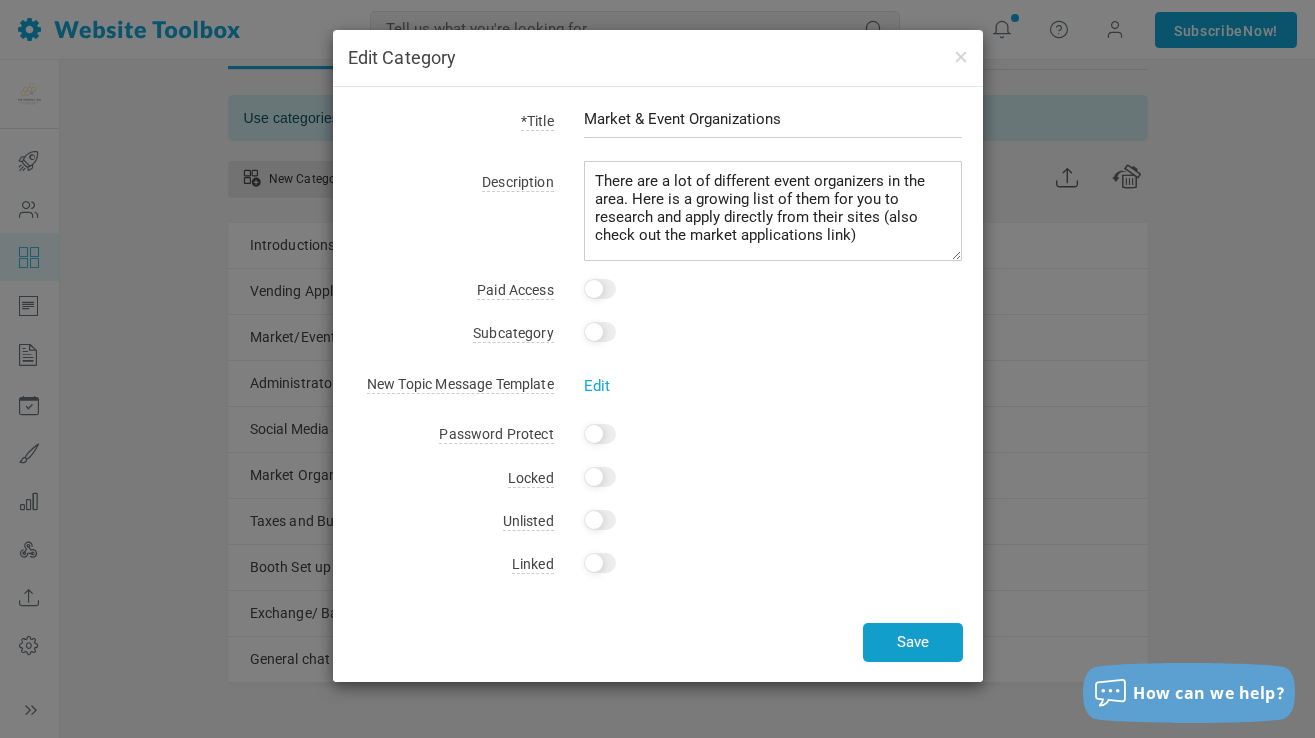 click on "Save" at bounding box center [913, 642] 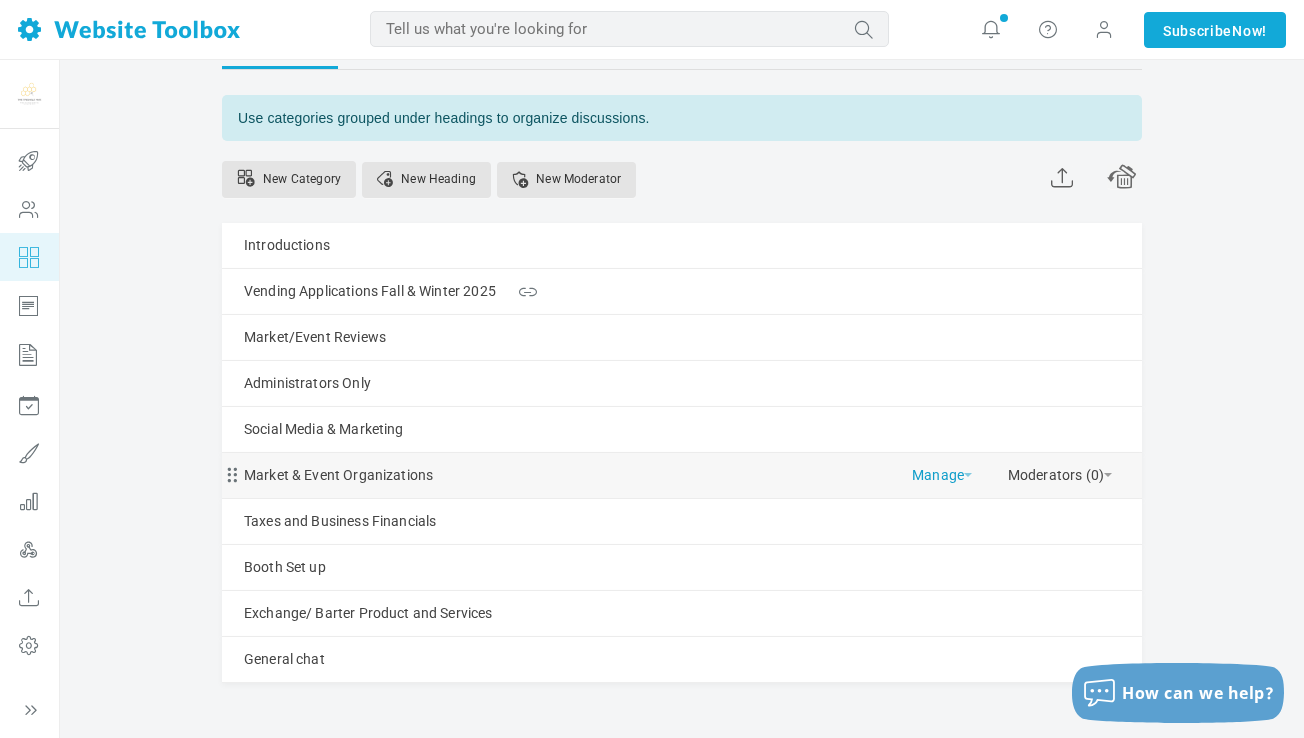click on "Manage" at bounding box center (942, 470) 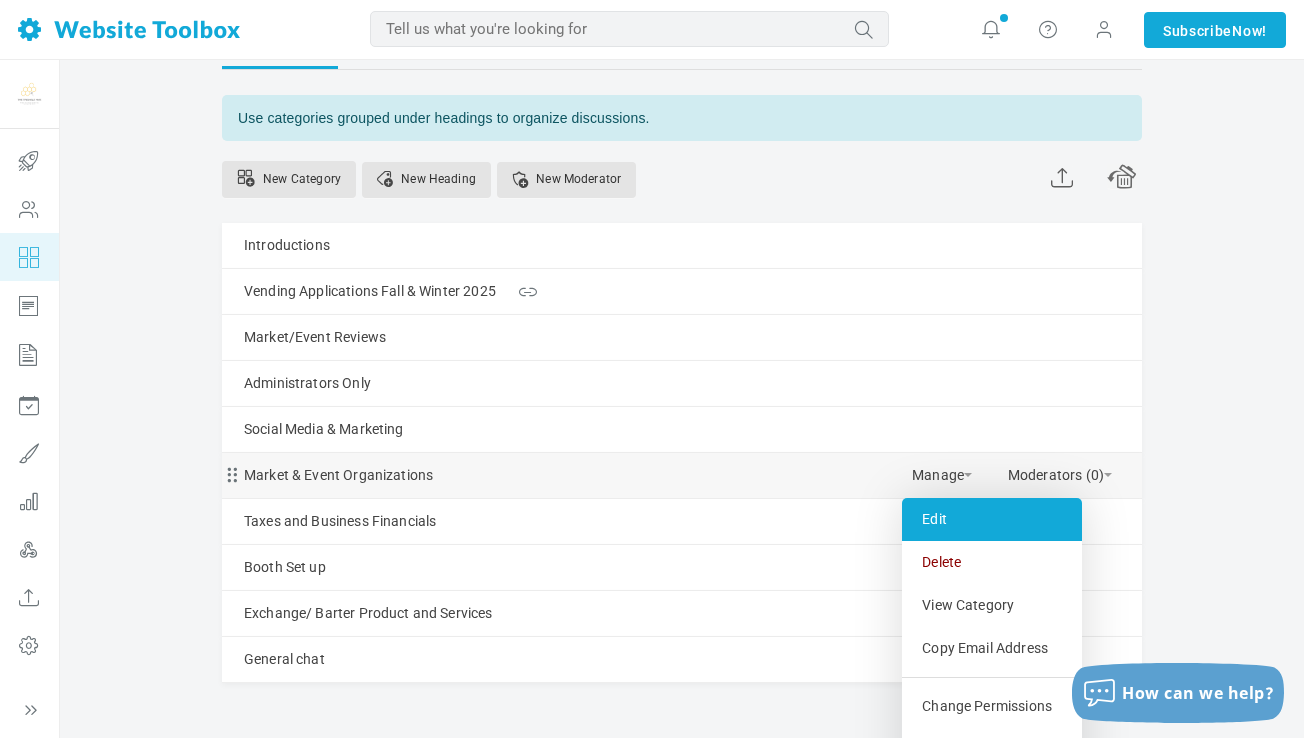 click on "Edit" at bounding box center [992, 519] 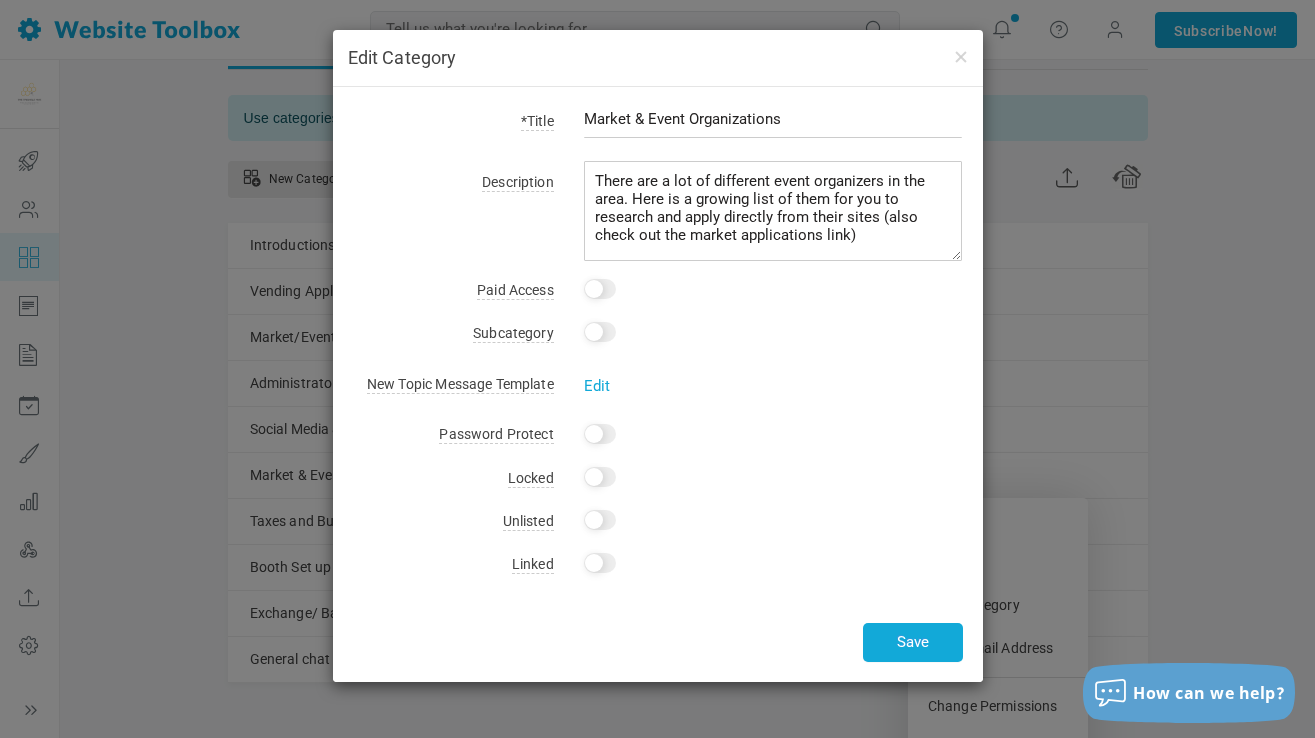 click on "Yes" at bounding box center [600, 563] 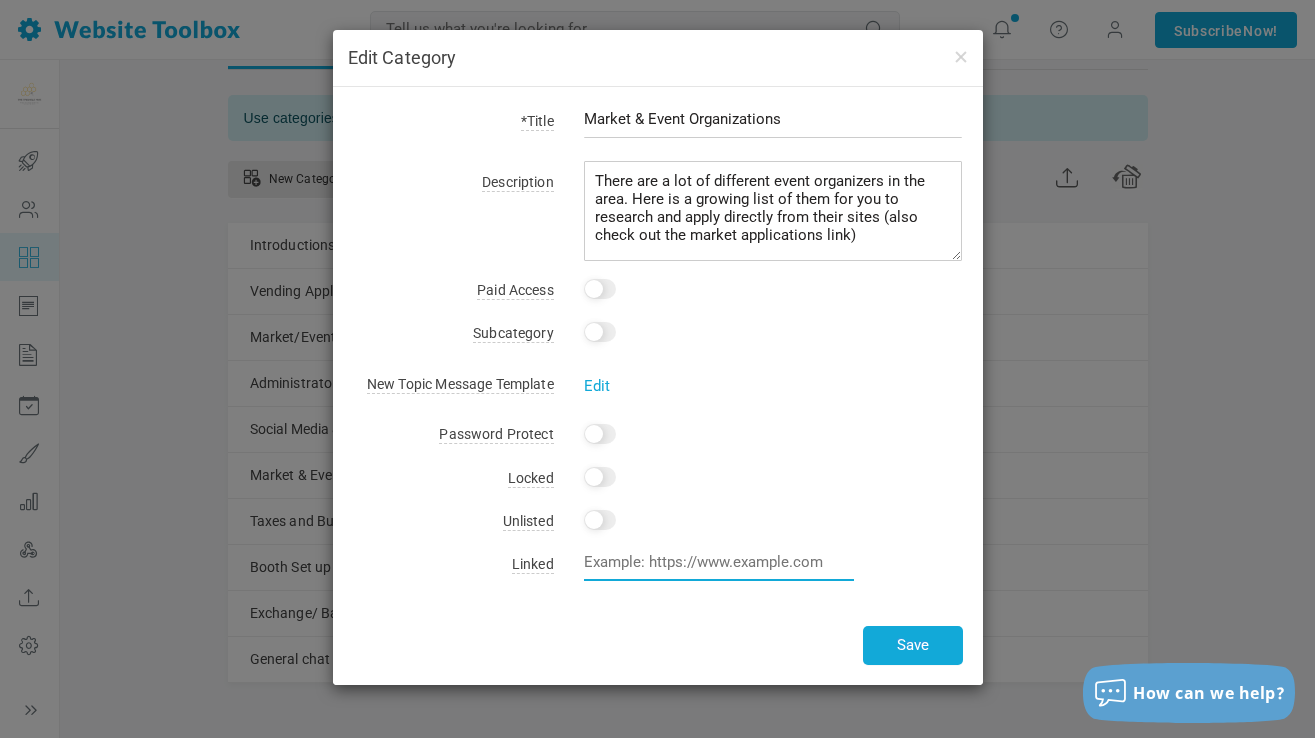 click at bounding box center (719, 562) 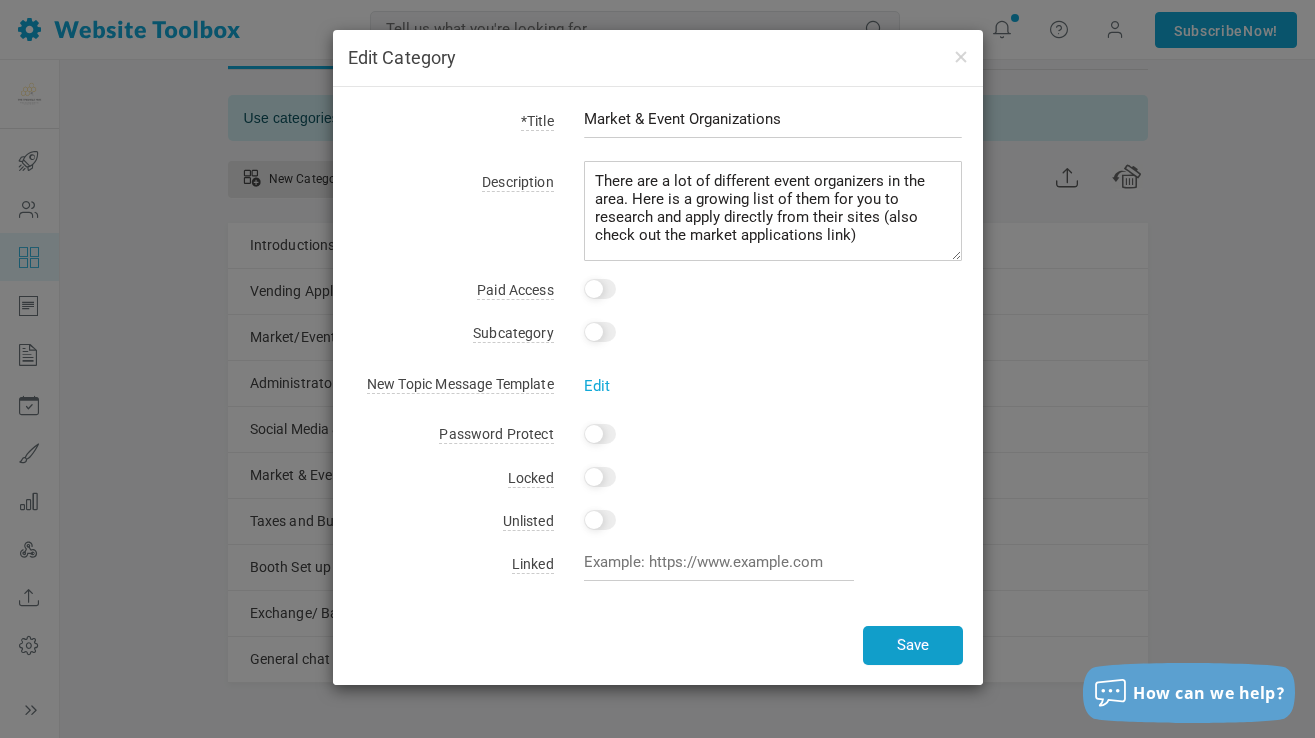 checkbox on "false" 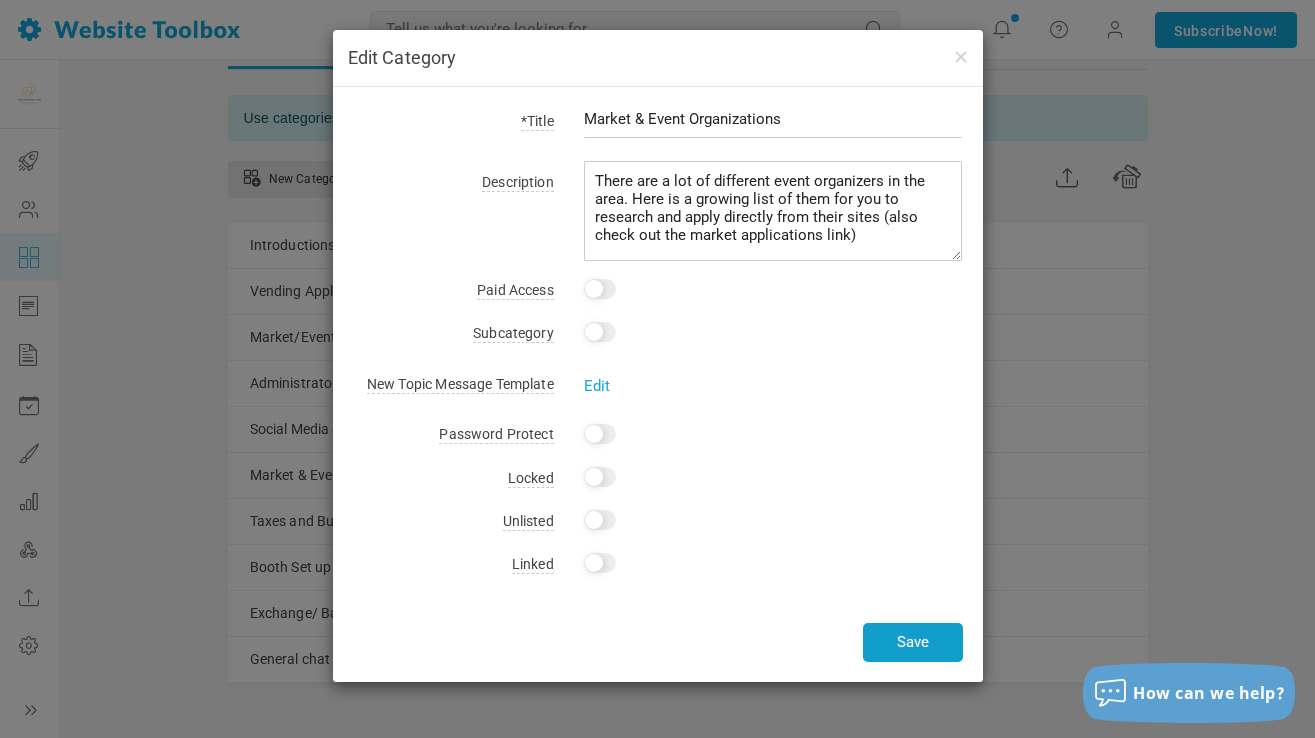 click on "Save" at bounding box center [913, 642] 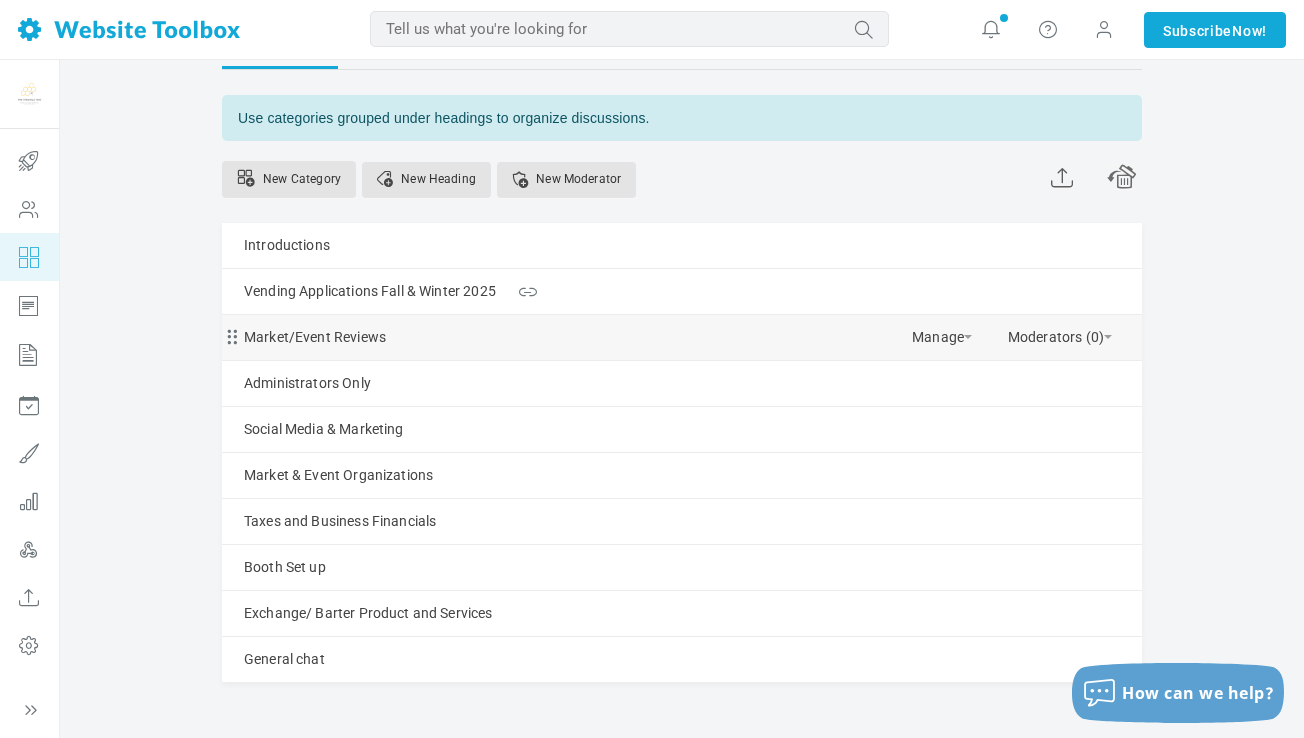 scroll, scrollTop: 0, scrollLeft: 0, axis: both 